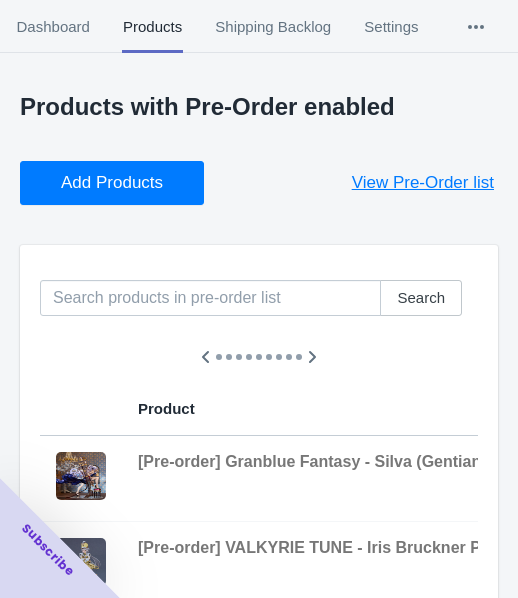 scroll, scrollTop: 0, scrollLeft: 0, axis: both 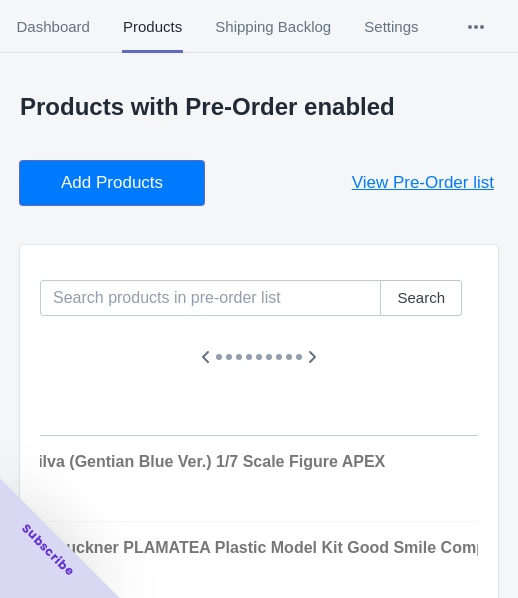 click on "Add Products" at bounding box center [112, 183] 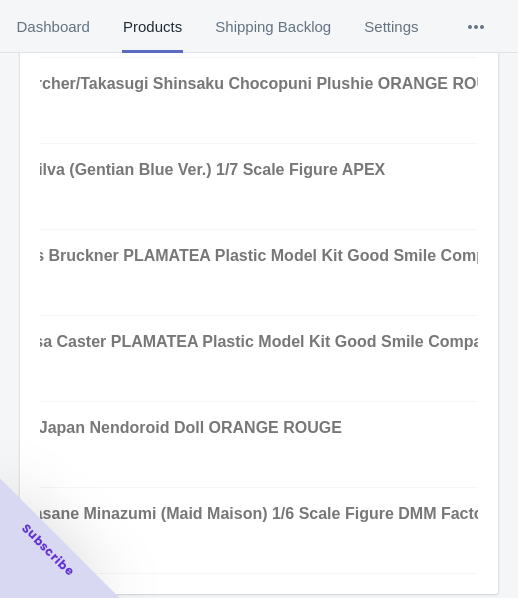 scroll, scrollTop: 823, scrollLeft: 0, axis: vertical 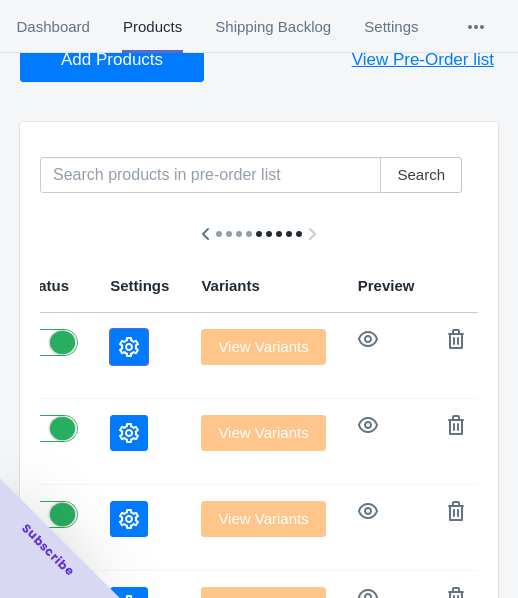 click at bounding box center (129, 347) 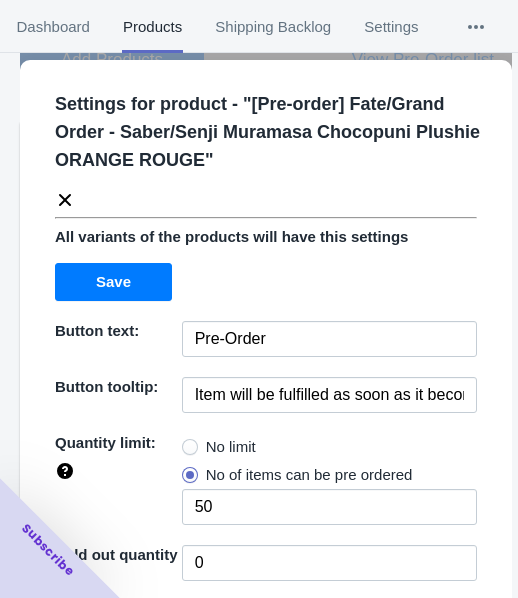 click on "No limit" at bounding box center (231, 447) 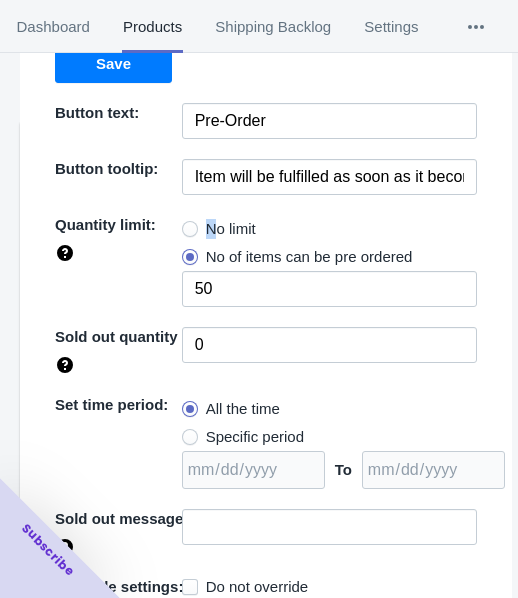 scroll, scrollTop: 290, scrollLeft: 0, axis: vertical 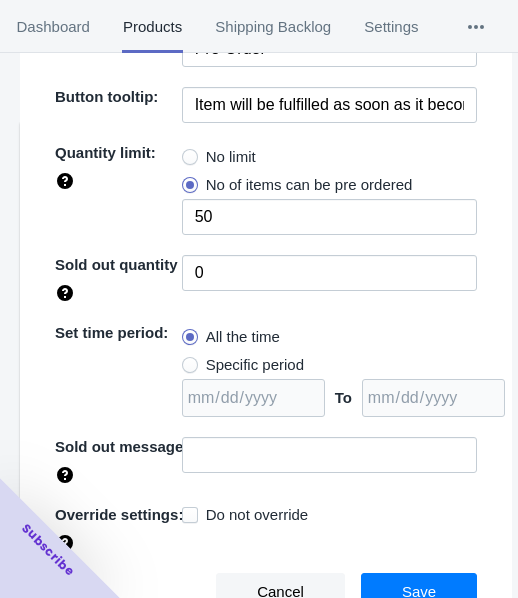 click at bounding box center (190, 157) 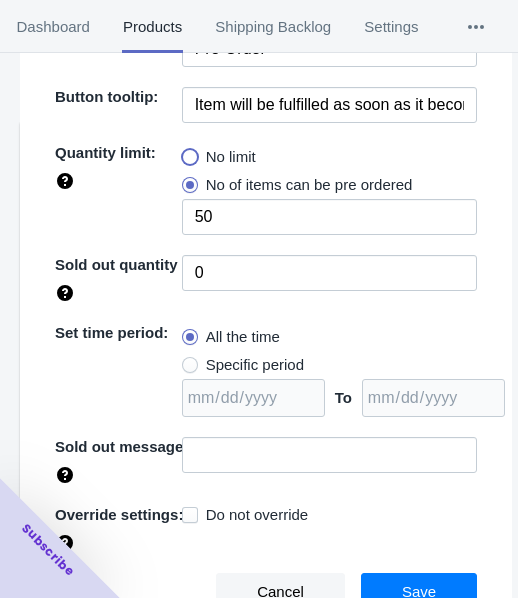 click on "No limit" at bounding box center (187, 152) 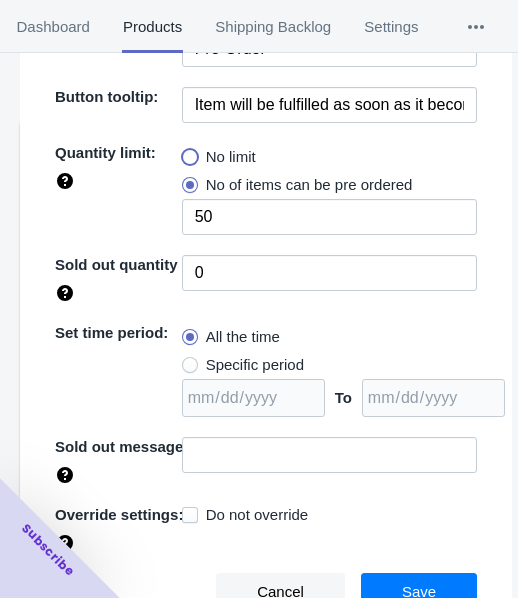 radio on "true" 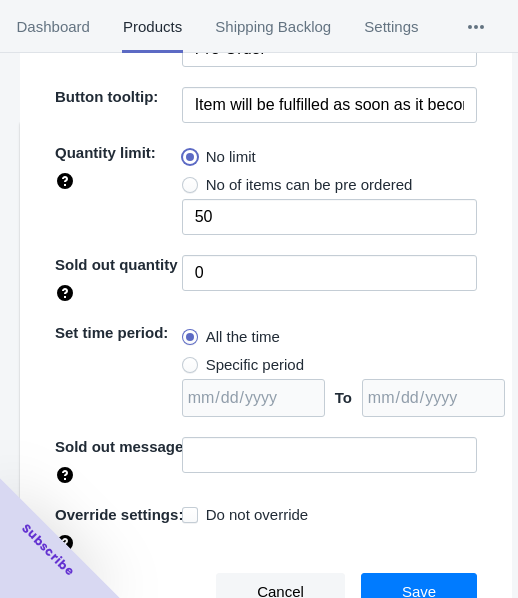 type 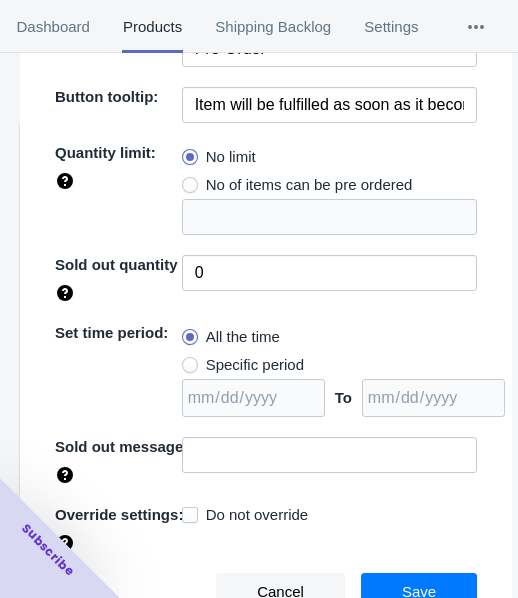 click on "Specific period" at bounding box center (255, 365) 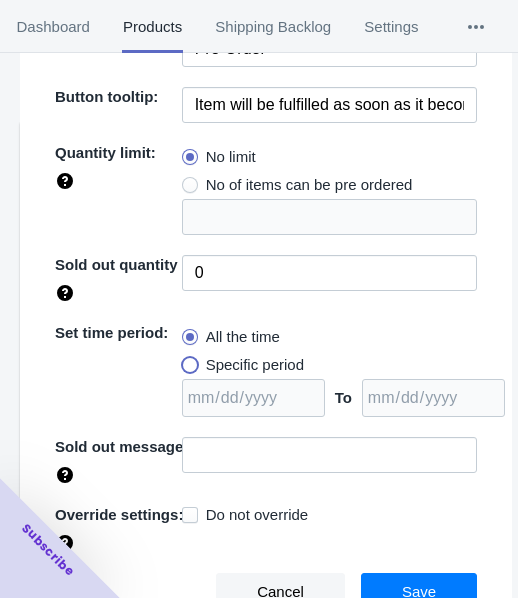 click on "Specific period" at bounding box center (187, 360) 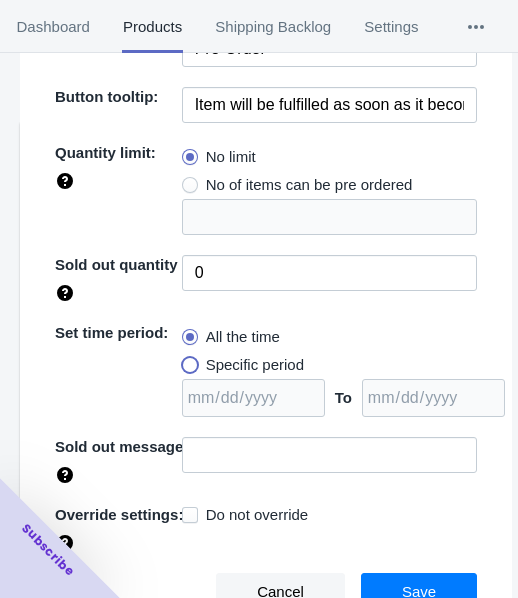 radio on "true" 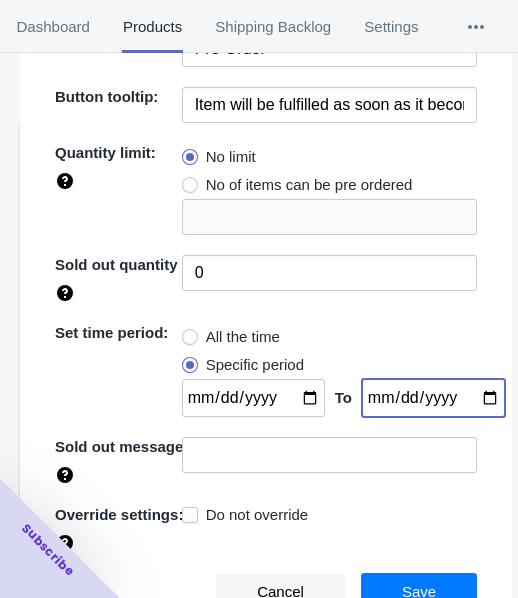 click at bounding box center (433, 398) 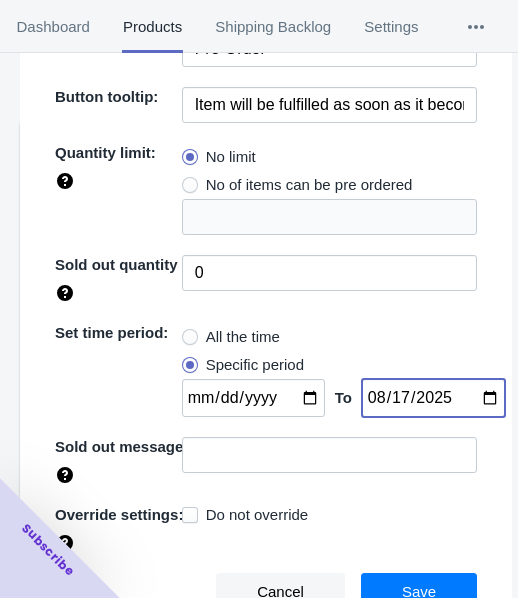 type on "2025-08-17" 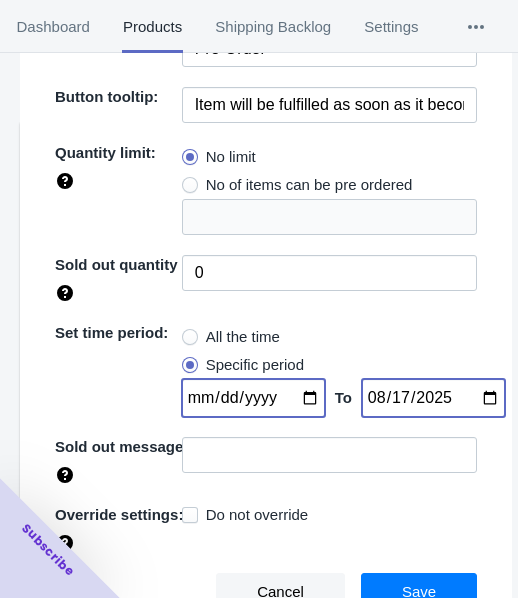click at bounding box center (253, 398) 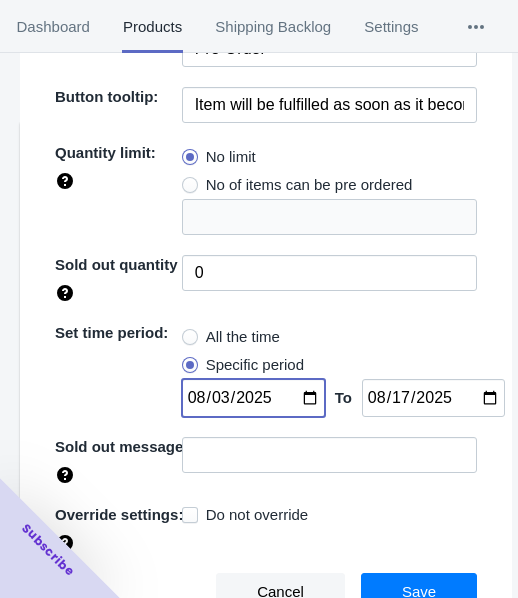 type on "2025-08-03" 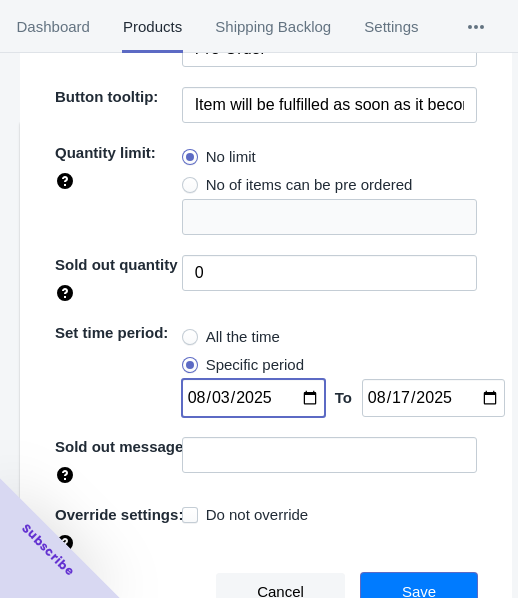 click on "Save" at bounding box center (419, 592) 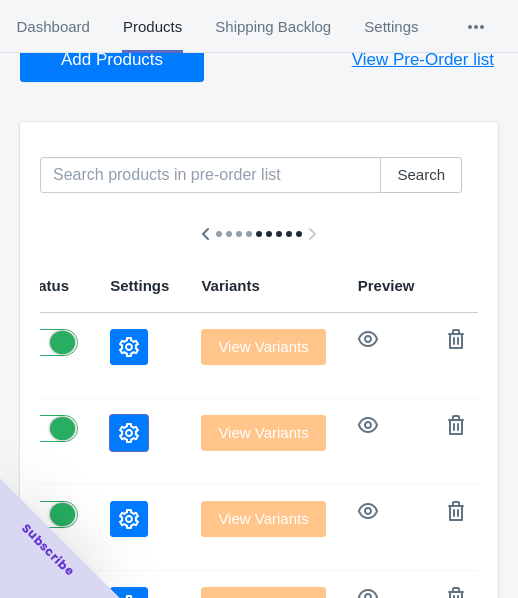 click 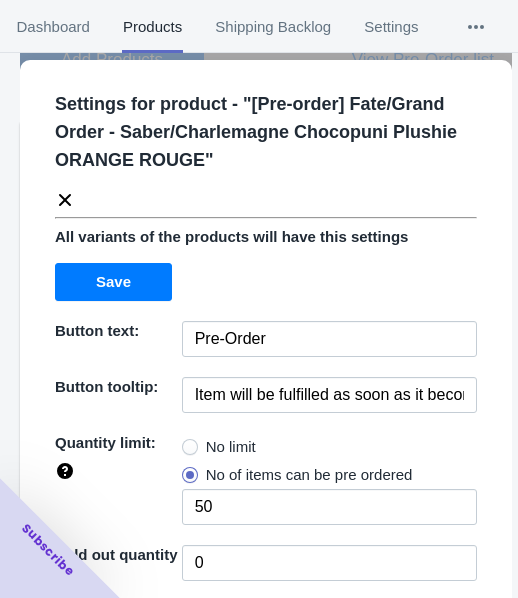 click on "No limit" at bounding box center [231, 447] 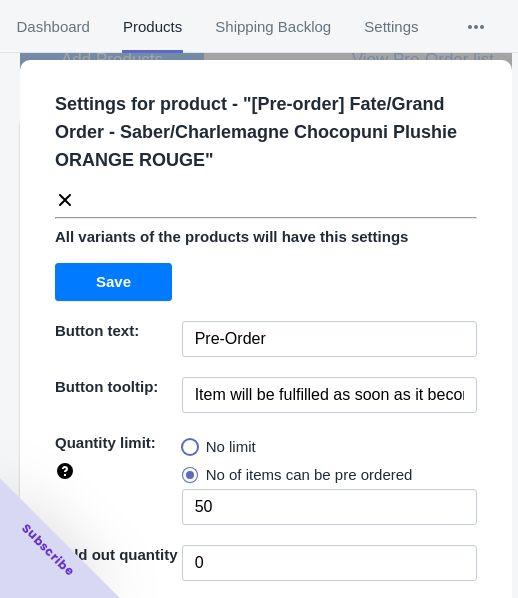 click on "No limit" at bounding box center [187, 442] 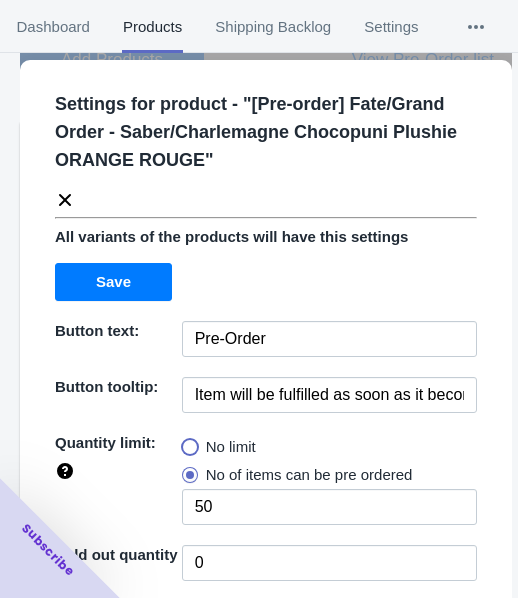 radio on "true" 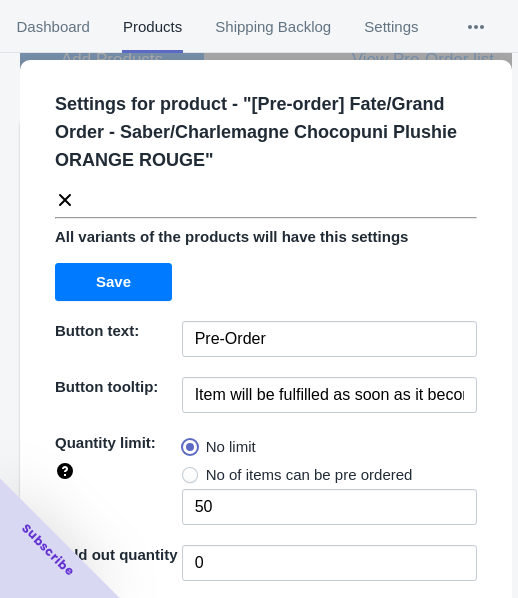 type 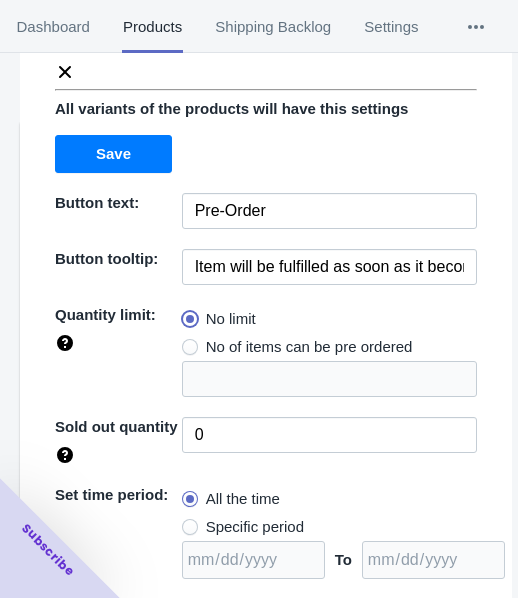 scroll, scrollTop: 290, scrollLeft: 0, axis: vertical 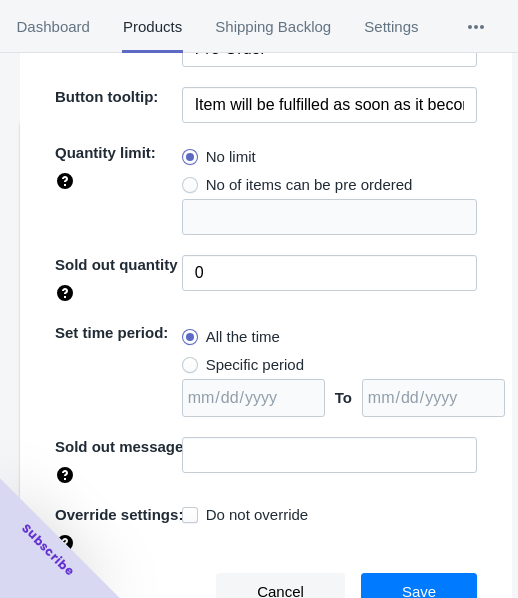 click on "Specific period" at bounding box center [255, 365] 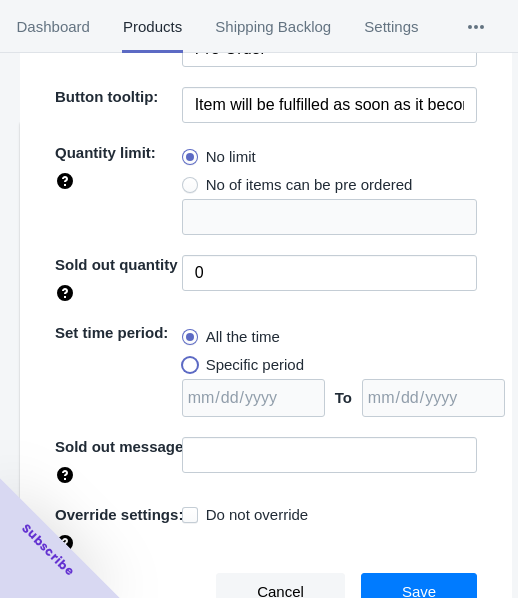 click on "Specific period" at bounding box center [187, 360] 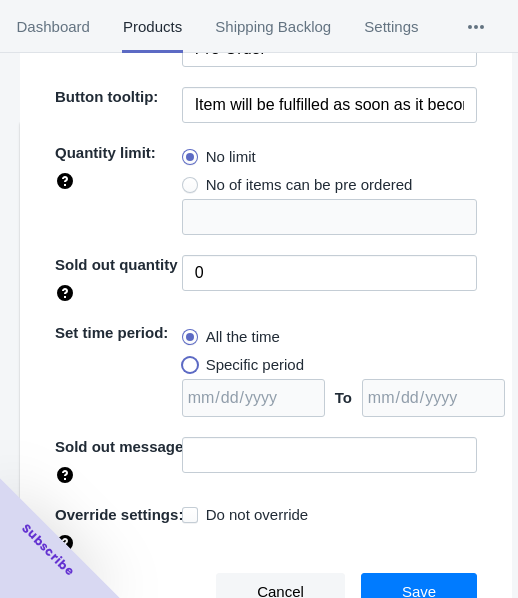 radio on "true" 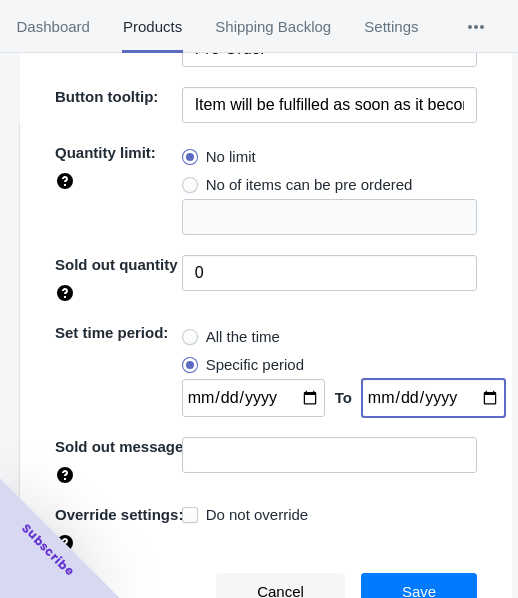 click at bounding box center (433, 398) 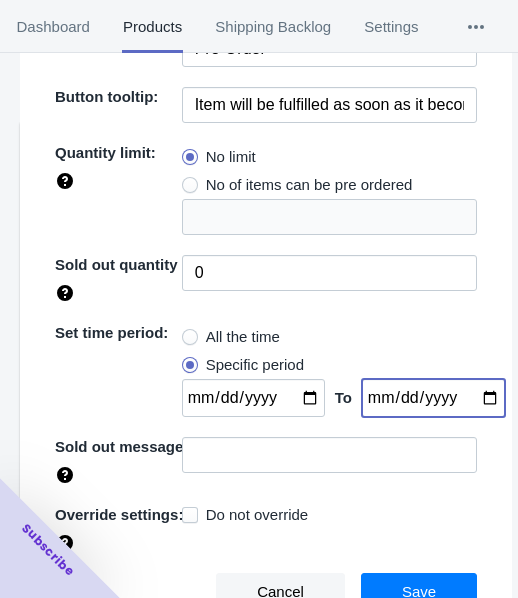 type on "2025-08-17" 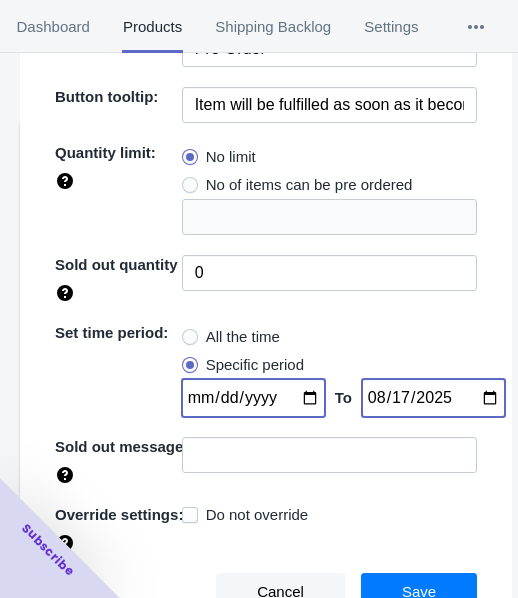 click at bounding box center [253, 398] 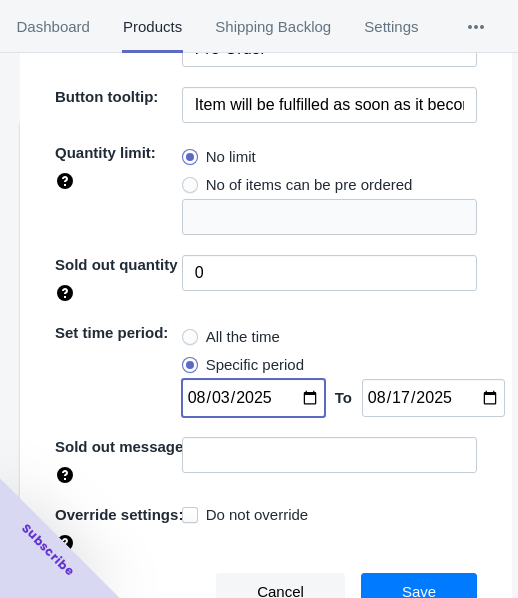 type on "2025-08-03" 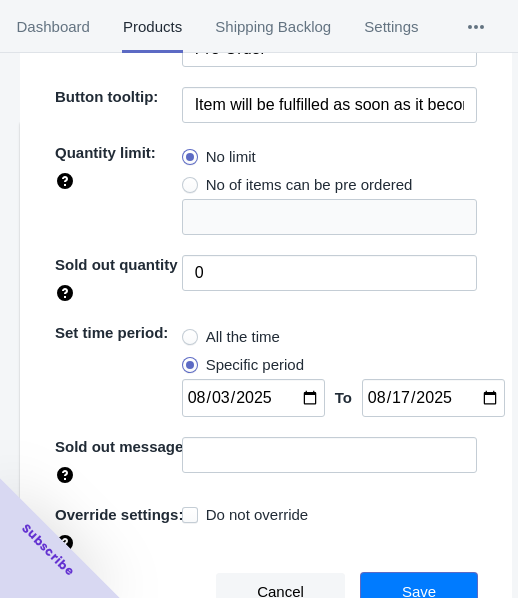 click on "Save" at bounding box center [419, 592] 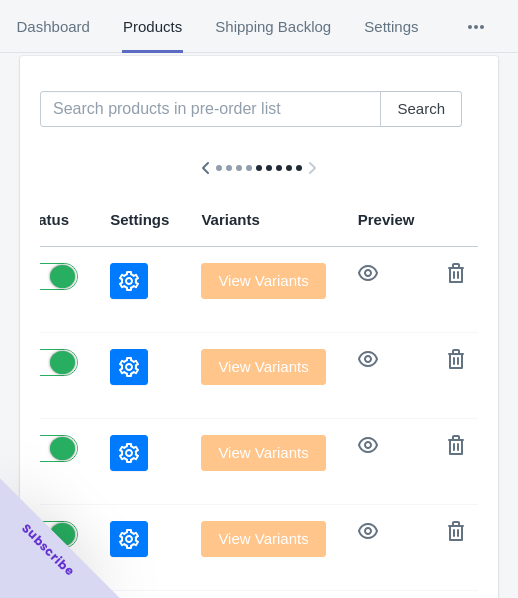 scroll, scrollTop: 323, scrollLeft: 0, axis: vertical 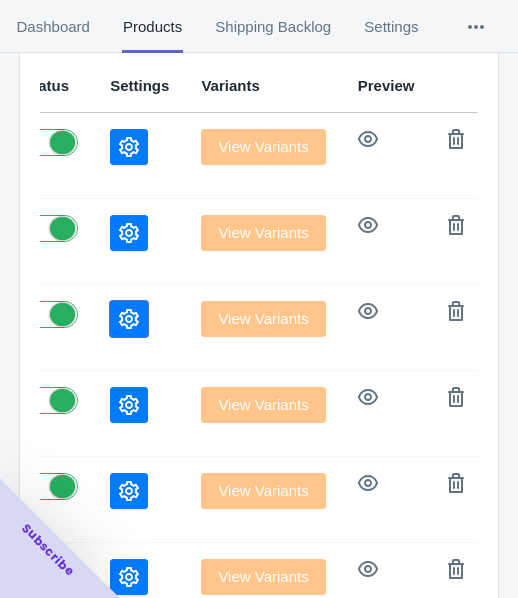 click 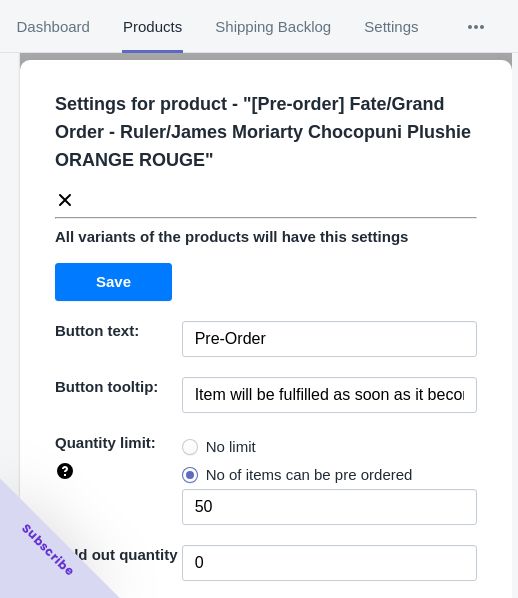 click on "No limit" at bounding box center [231, 447] 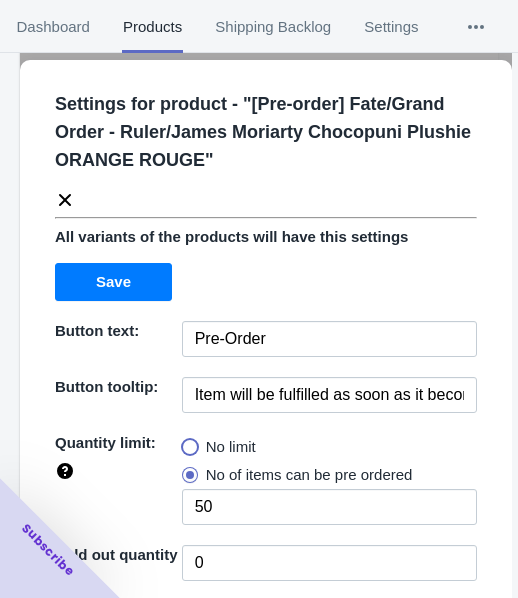 click on "No limit" at bounding box center [187, 442] 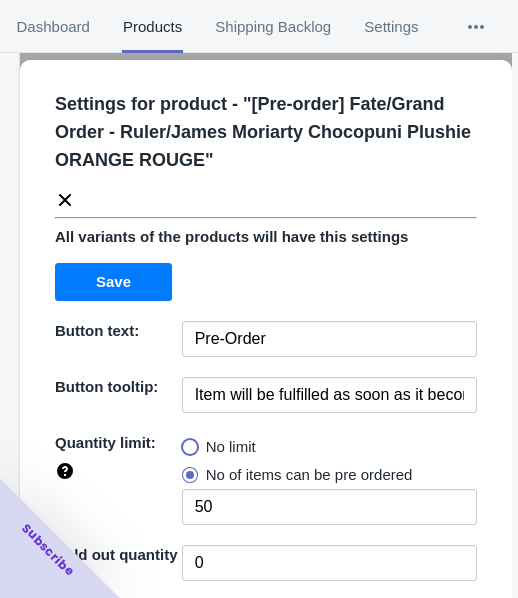 radio on "true" 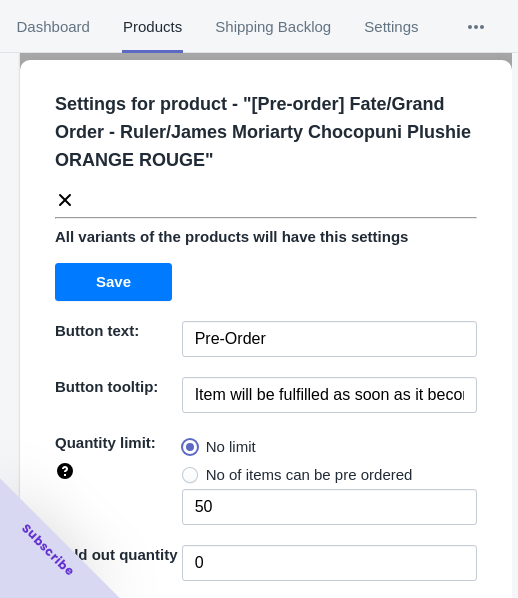 type 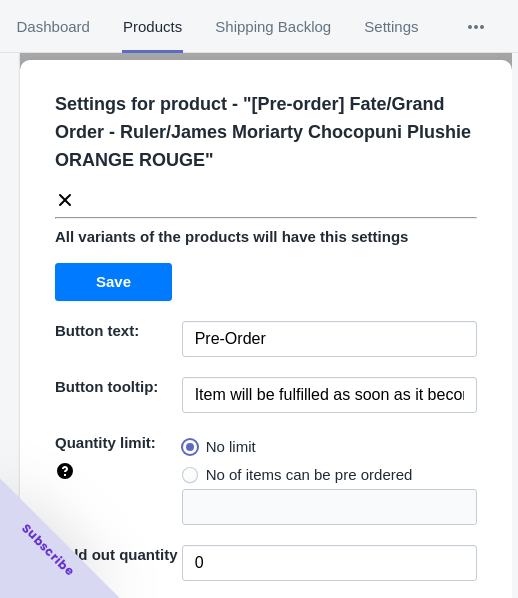 scroll, scrollTop: 290, scrollLeft: 0, axis: vertical 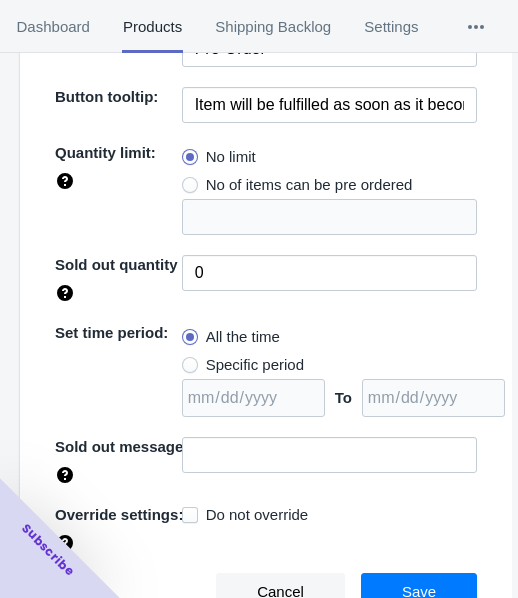 click on "Specific period" at bounding box center [255, 365] 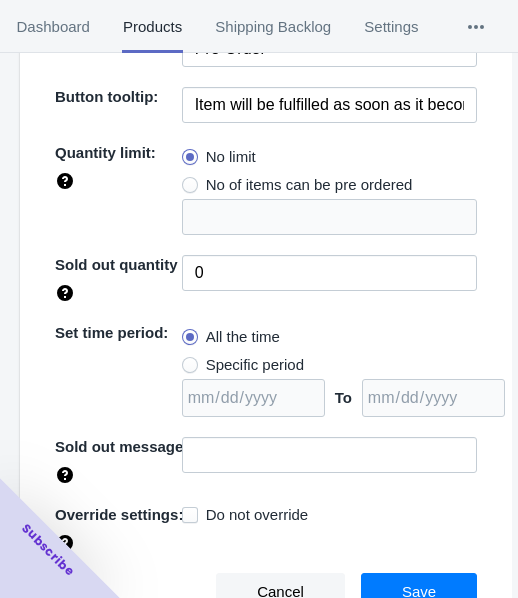 click on "Specific period" at bounding box center [187, 360] 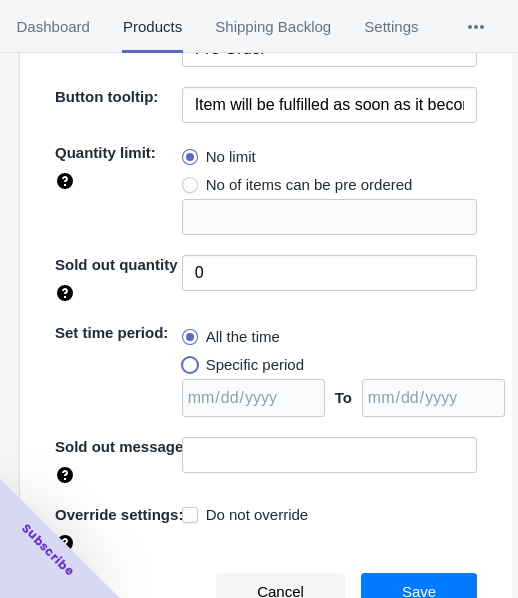 radio on "true" 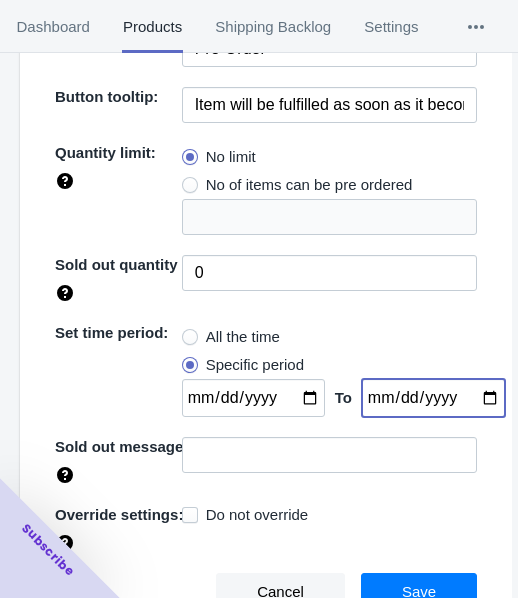 click at bounding box center [433, 398] 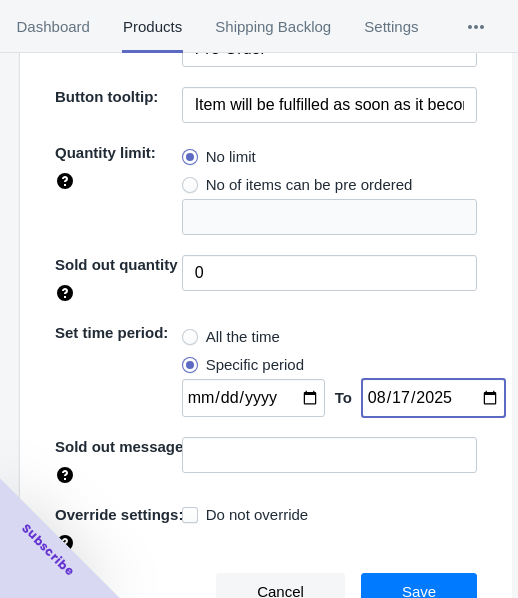 type on "2025-08-17" 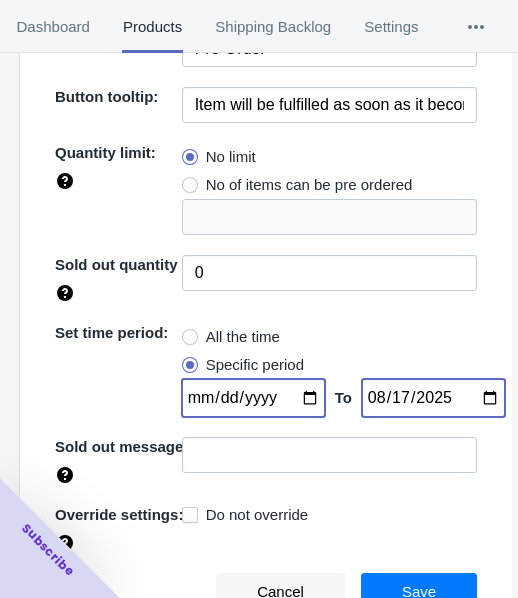 click at bounding box center [253, 398] 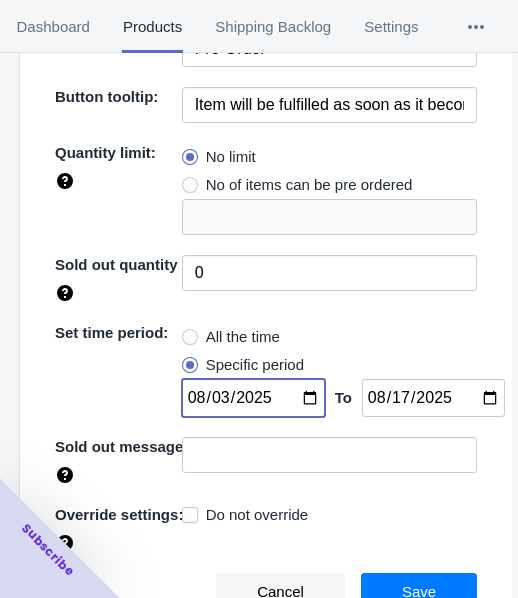 type on "2025-08-03" 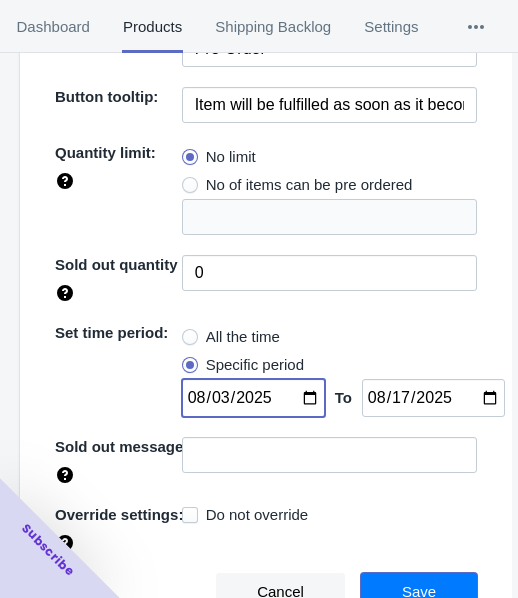 click on "Save" at bounding box center (419, 592) 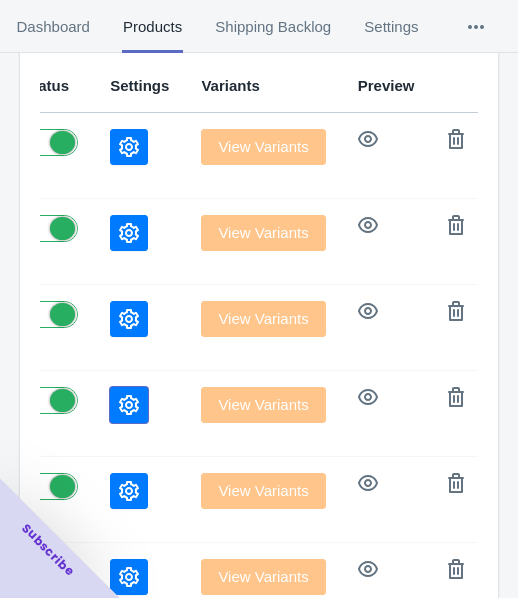 click 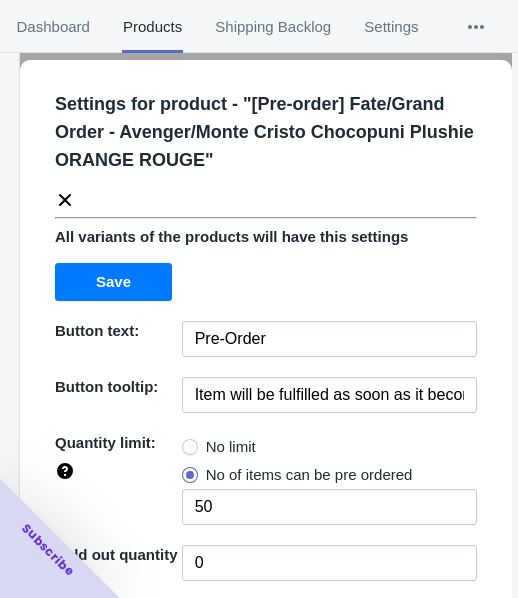 click on "No limit" at bounding box center (231, 447) 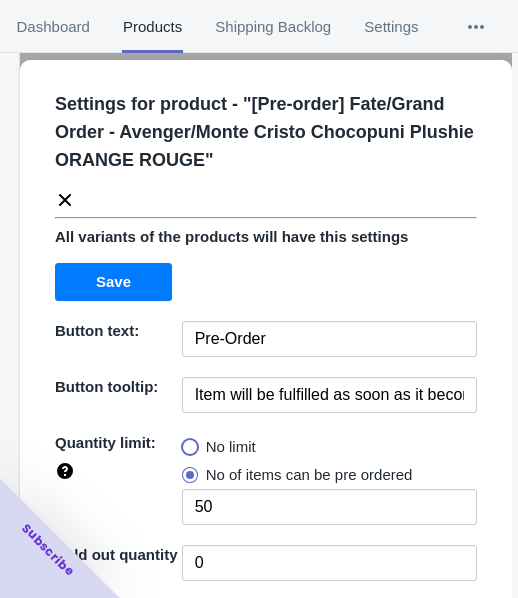 radio on "true" 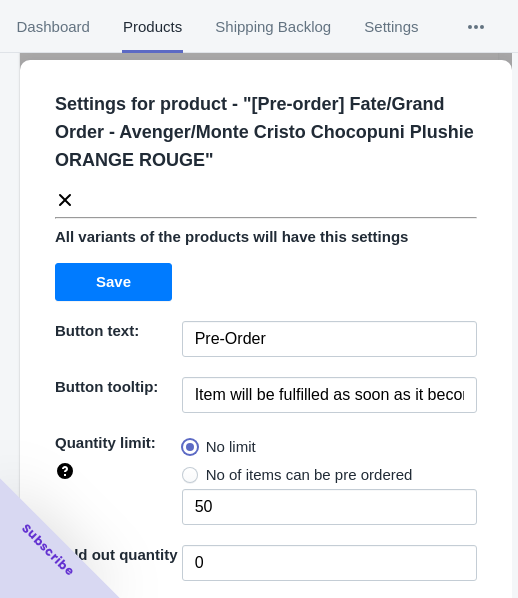 type 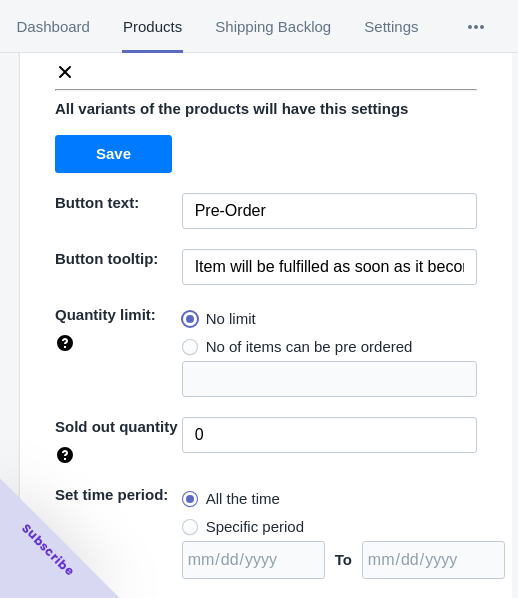 scroll, scrollTop: 290, scrollLeft: 0, axis: vertical 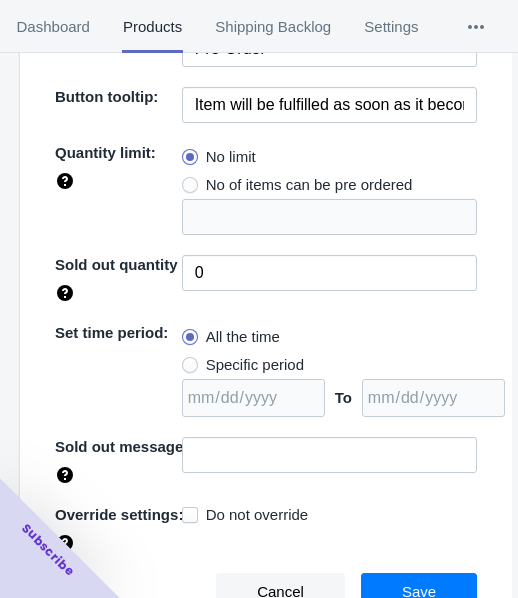 click on "Specific period" at bounding box center (255, 365) 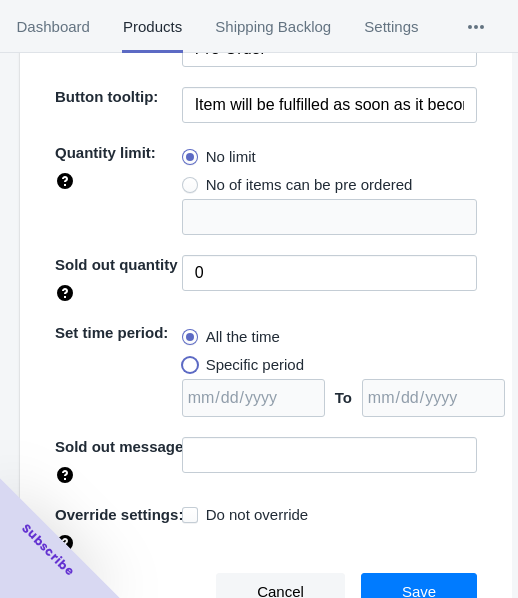 click on "Specific period" at bounding box center [187, 360] 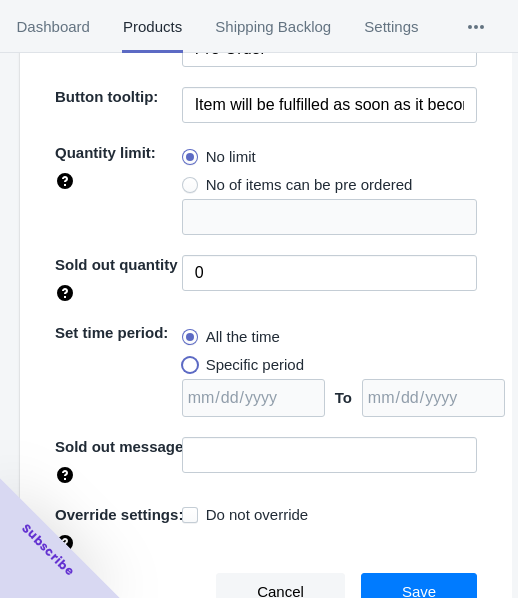 radio on "true" 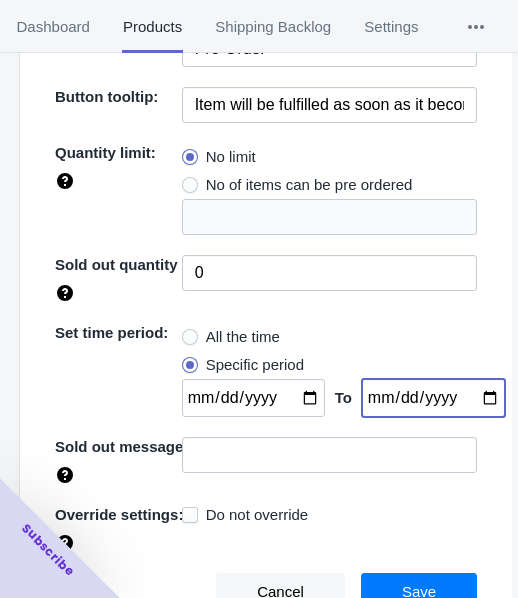 click at bounding box center [433, 398] 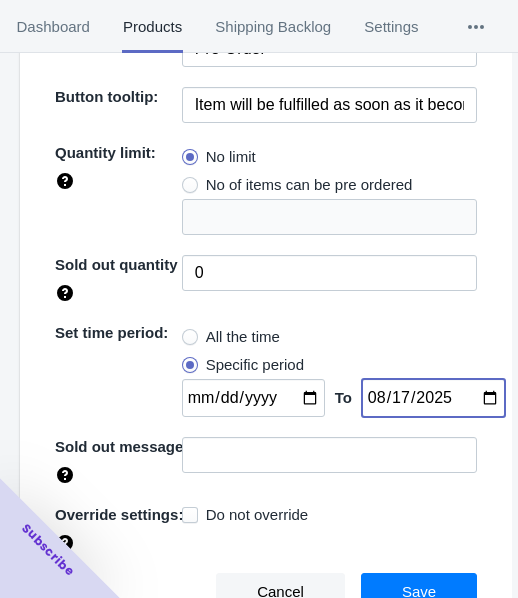 type on "2025-08-17" 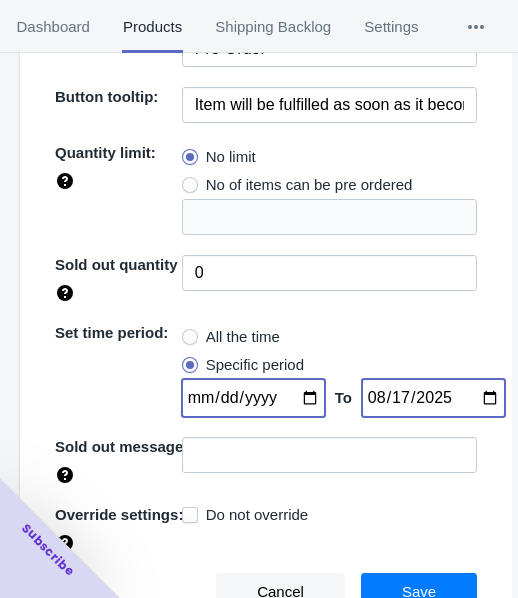 click at bounding box center (253, 398) 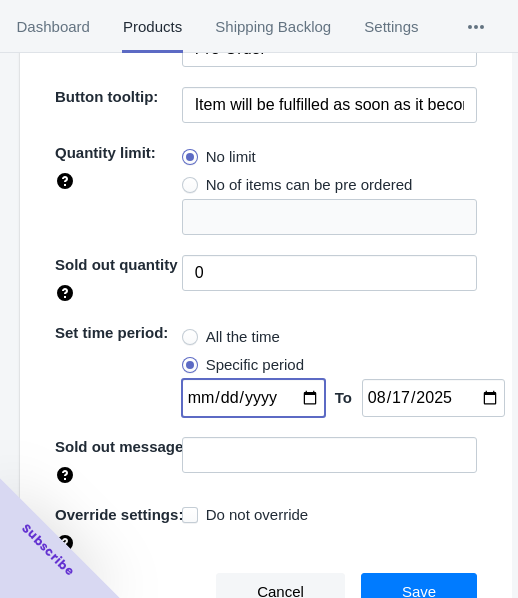 type on "2025-08-03" 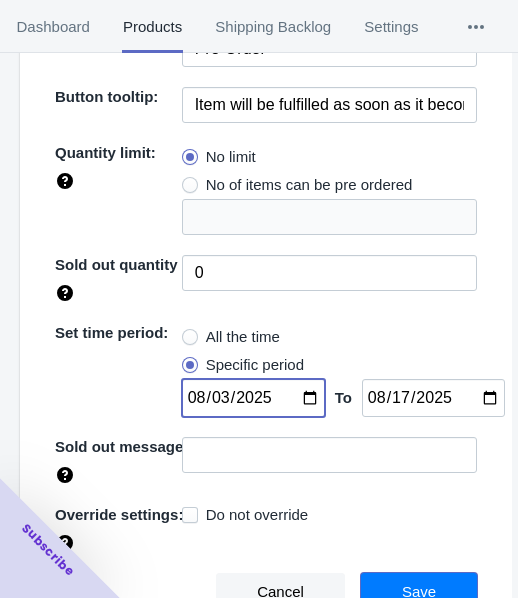 click on "Save" at bounding box center (419, 592) 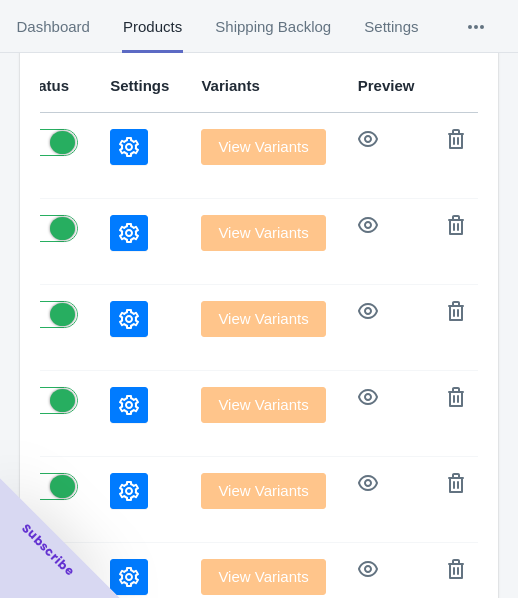click on "Subscribe" at bounding box center (60, 538) 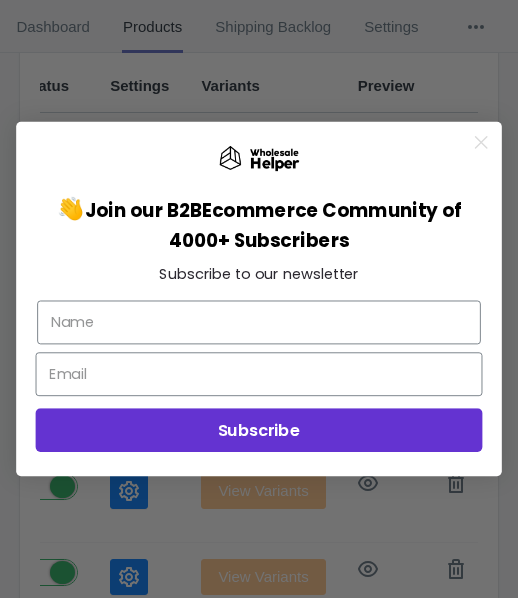 click 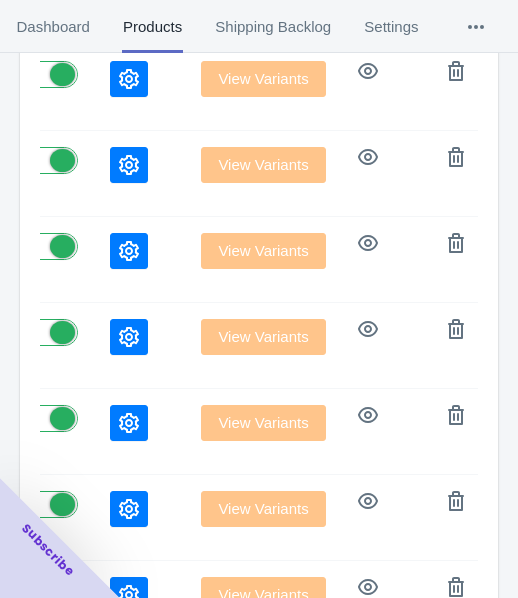 scroll, scrollTop: 423, scrollLeft: 0, axis: vertical 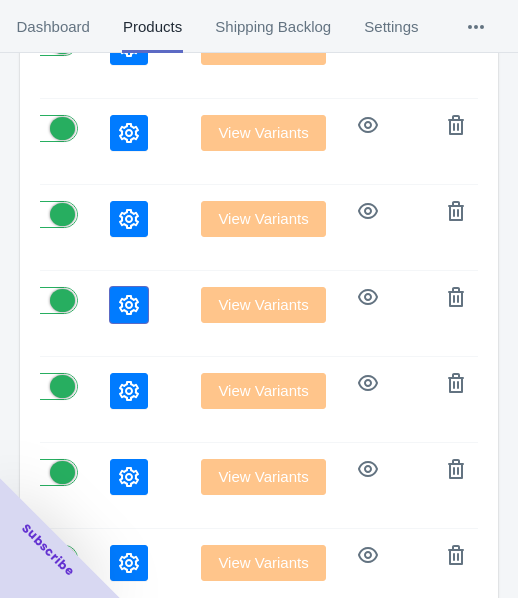 click 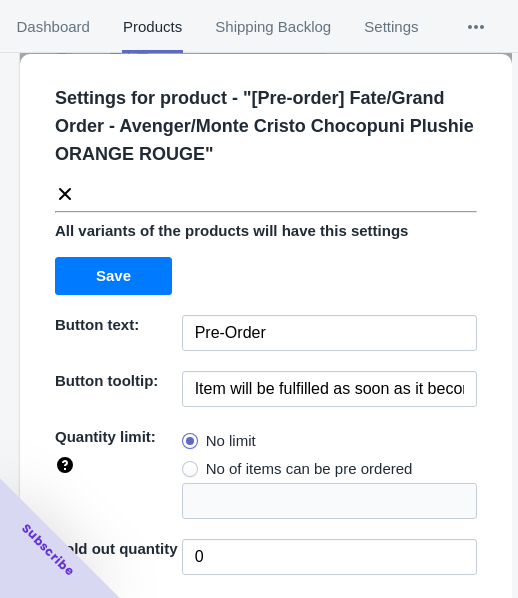 scroll, scrollTop: 0, scrollLeft: 0, axis: both 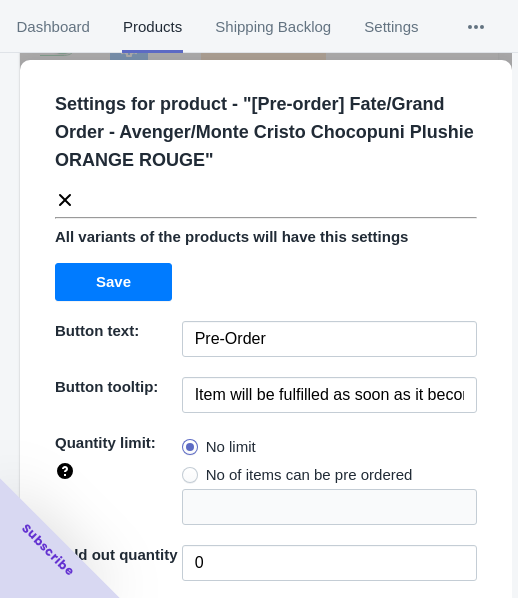 click 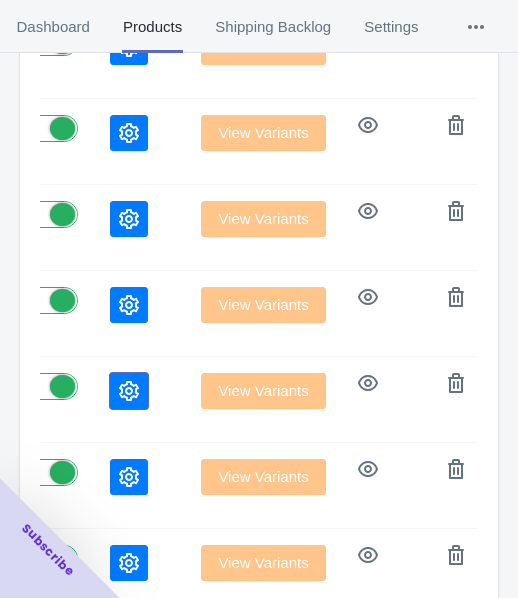 click 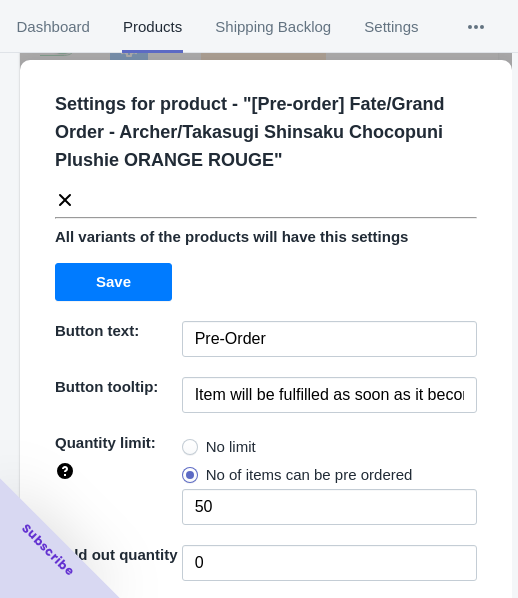 click on "No limit" at bounding box center (231, 447) 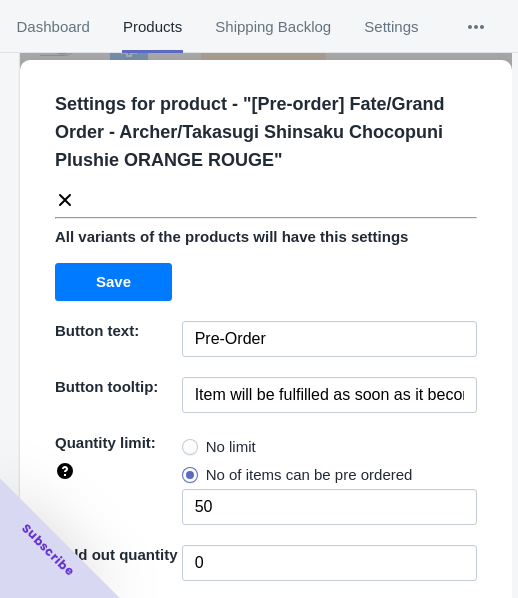 click on "No limit" at bounding box center (187, 442) 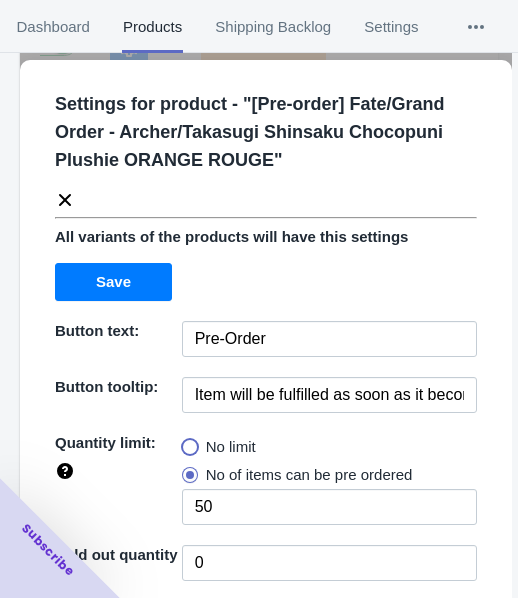 radio on "true" 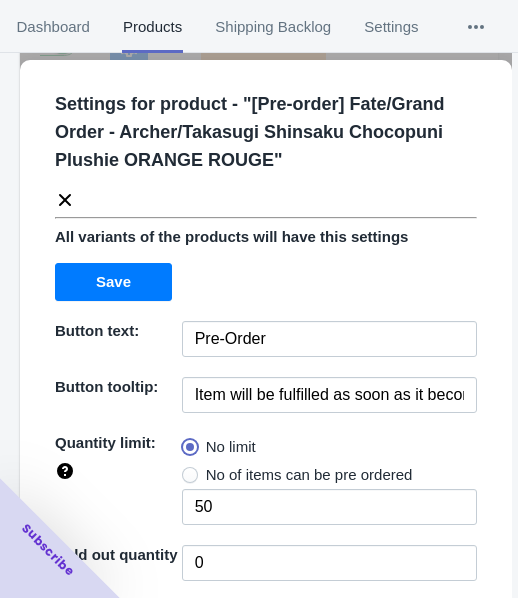 type 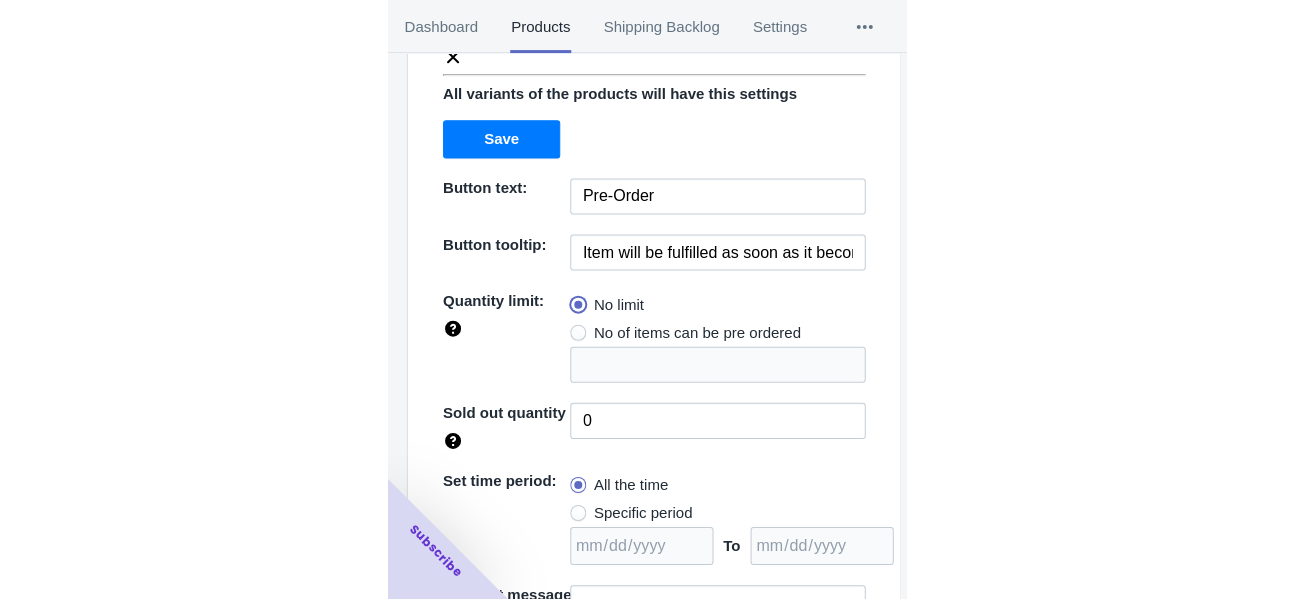 scroll, scrollTop: 290, scrollLeft: 0, axis: vertical 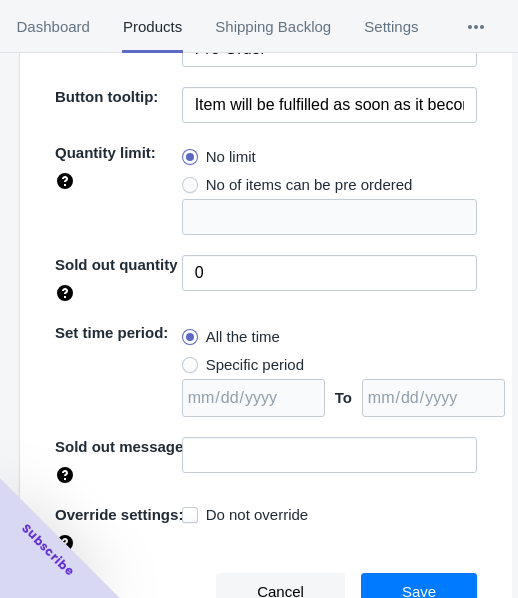 click on "Specific period" at bounding box center [255, 365] 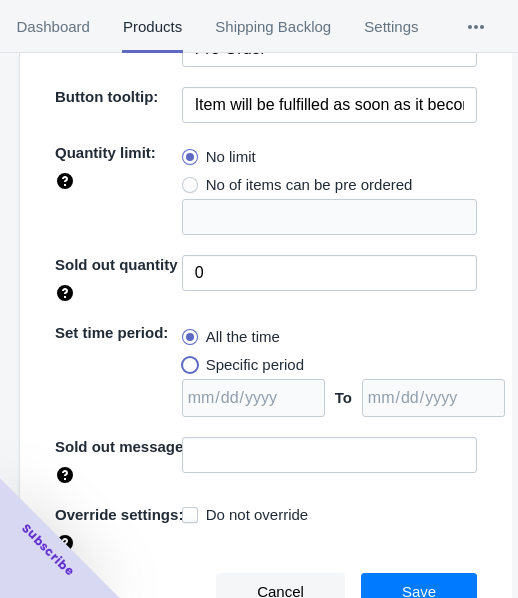 click on "Specific period" at bounding box center [187, 360] 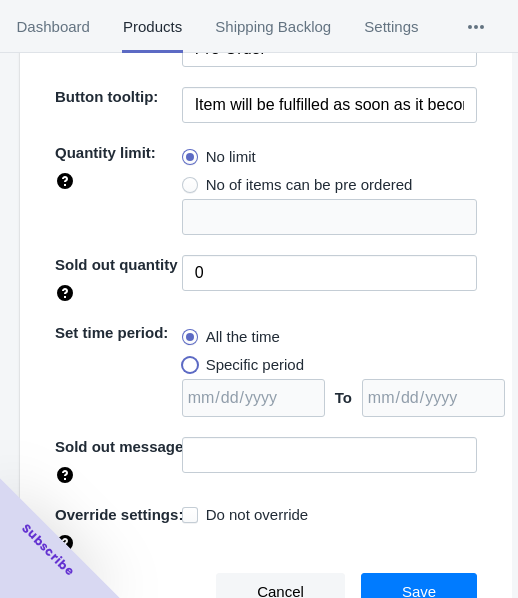 radio on "true" 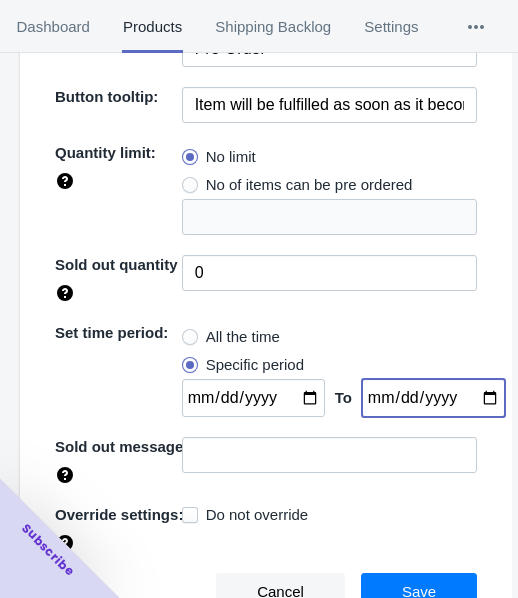click at bounding box center (433, 398) 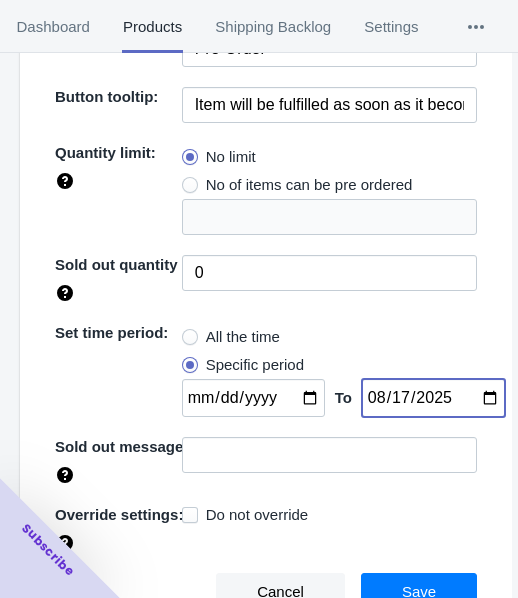 type on "2025-08-17" 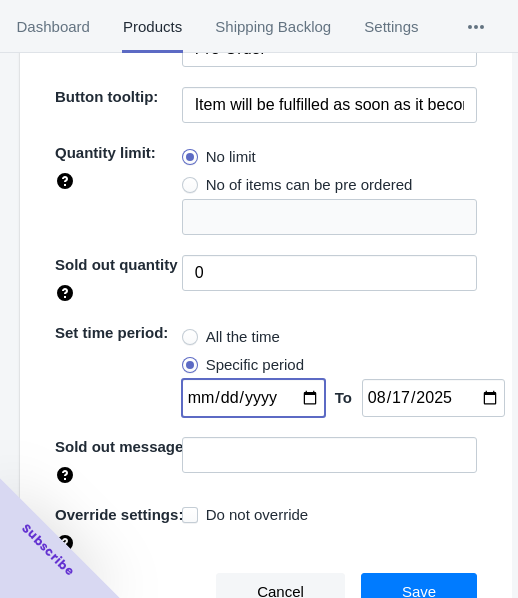 drag, startPoint x: 310, startPoint y: 385, endPoint x: 285, endPoint y: 398, distance: 28.178005 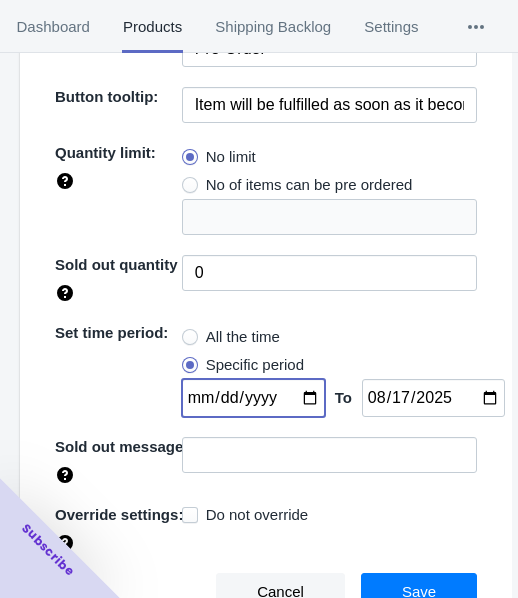 click at bounding box center (253, 398) 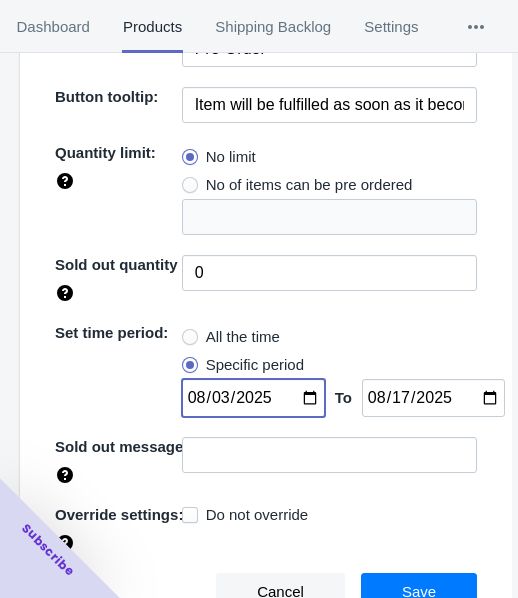 type on "2025-08-03" 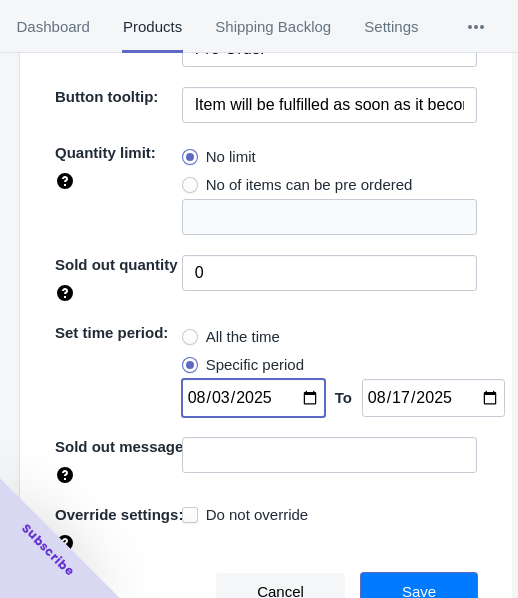 click on "Save" at bounding box center (419, 592) 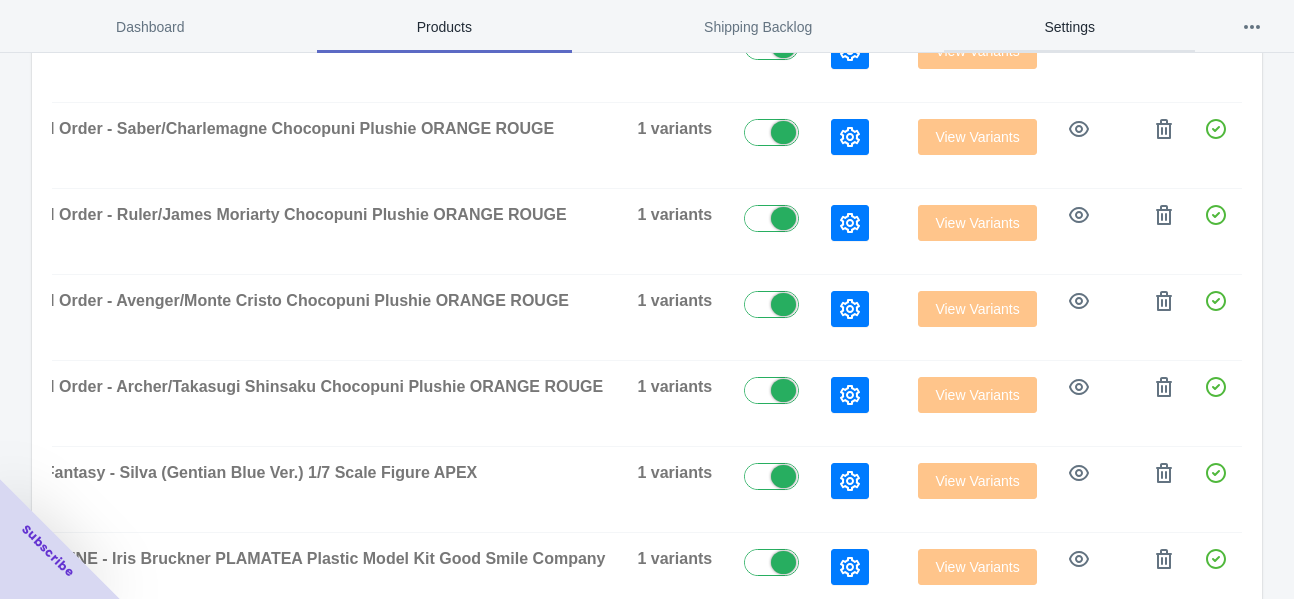 scroll, scrollTop: 0, scrollLeft: 210, axis: horizontal 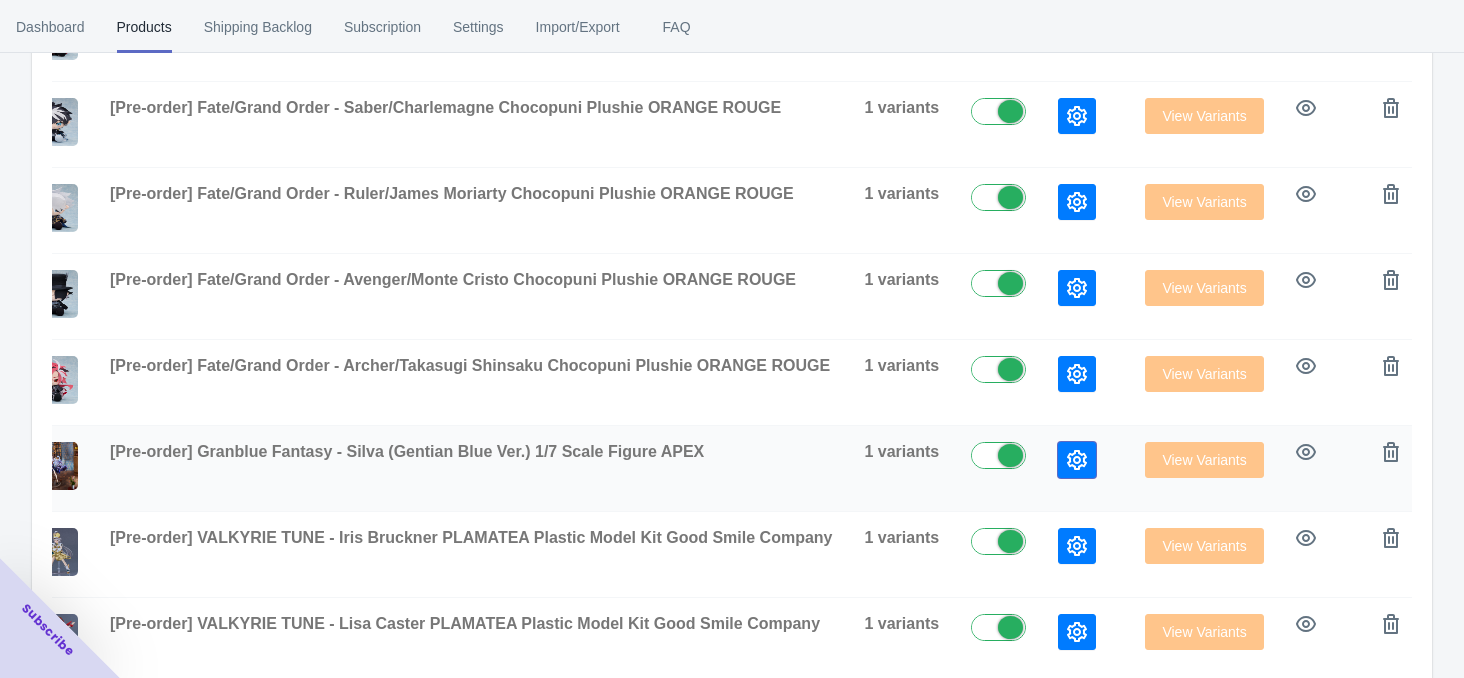 click at bounding box center [1077, 460] 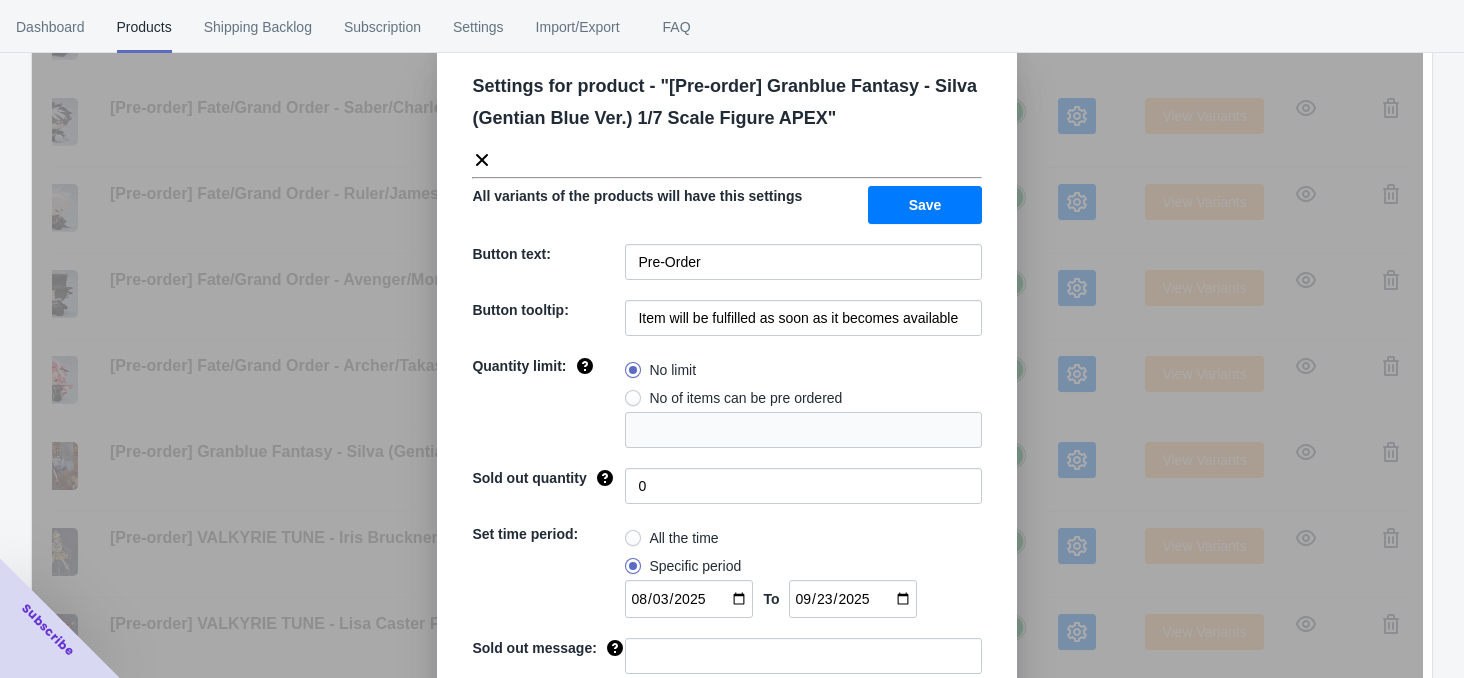 scroll, scrollTop: 0, scrollLeft: 0, axis: both 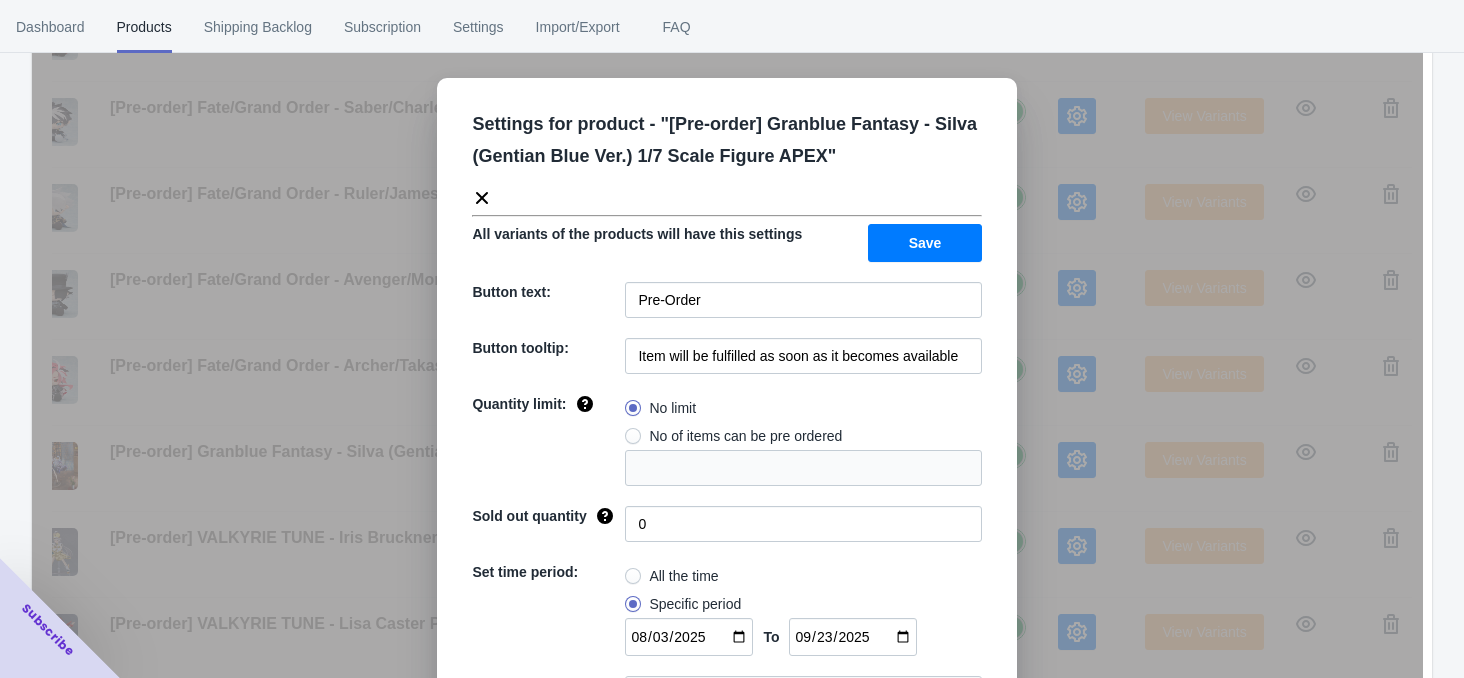 click 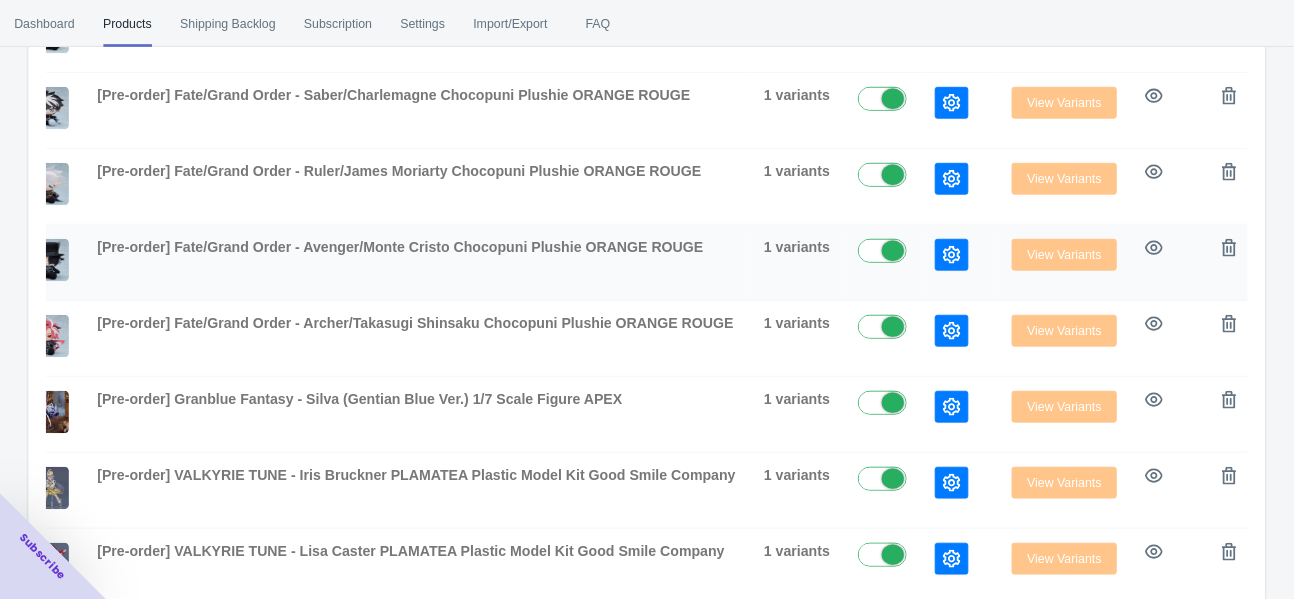 scroll, scrollTop: 444, scrollLeft: 0, axis: vertical 